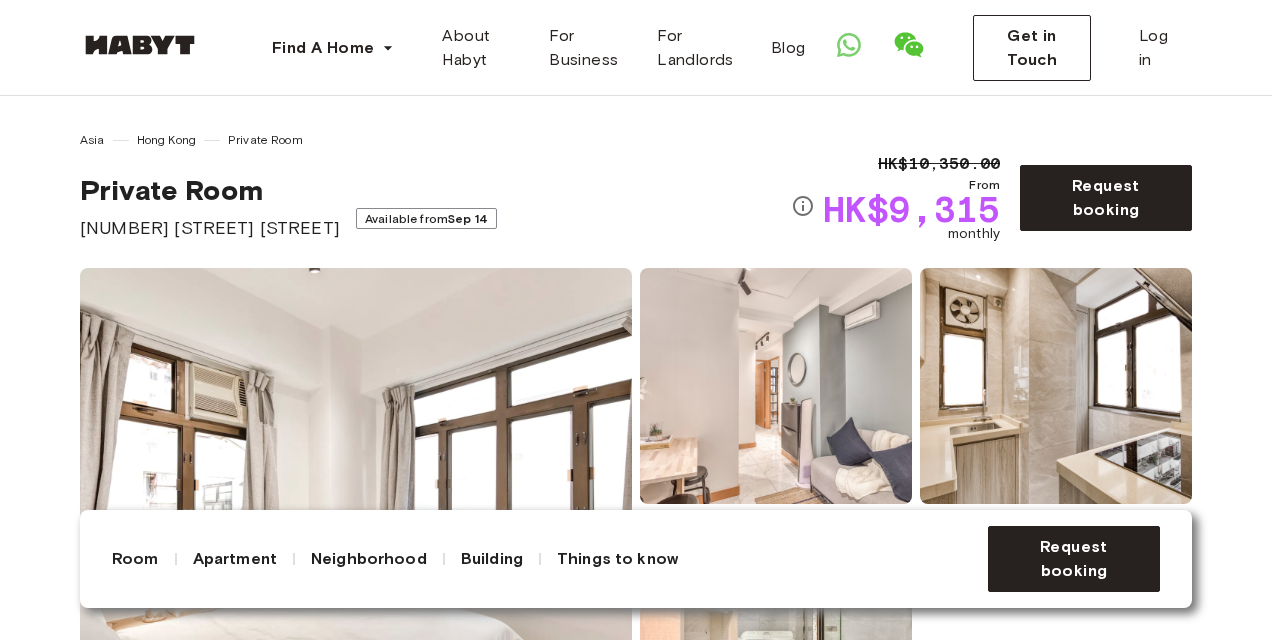 scroll, scrollTop: 256, scrollLeft: 0, axis: vertical 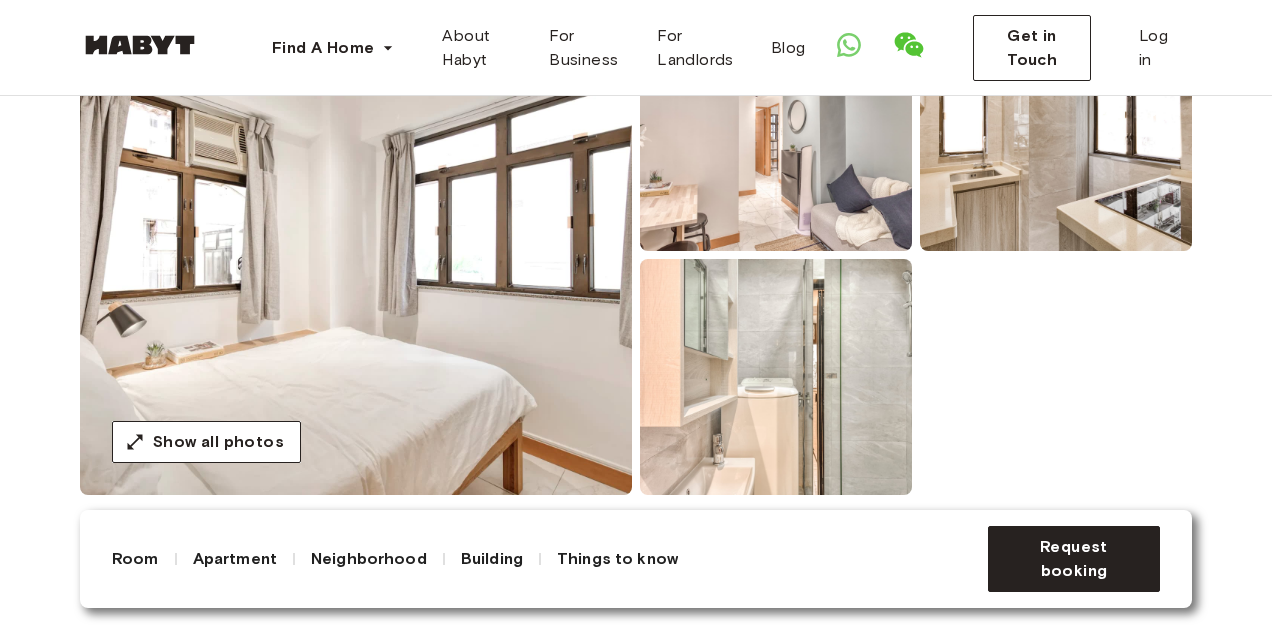 click at bounding box center (776, 133) 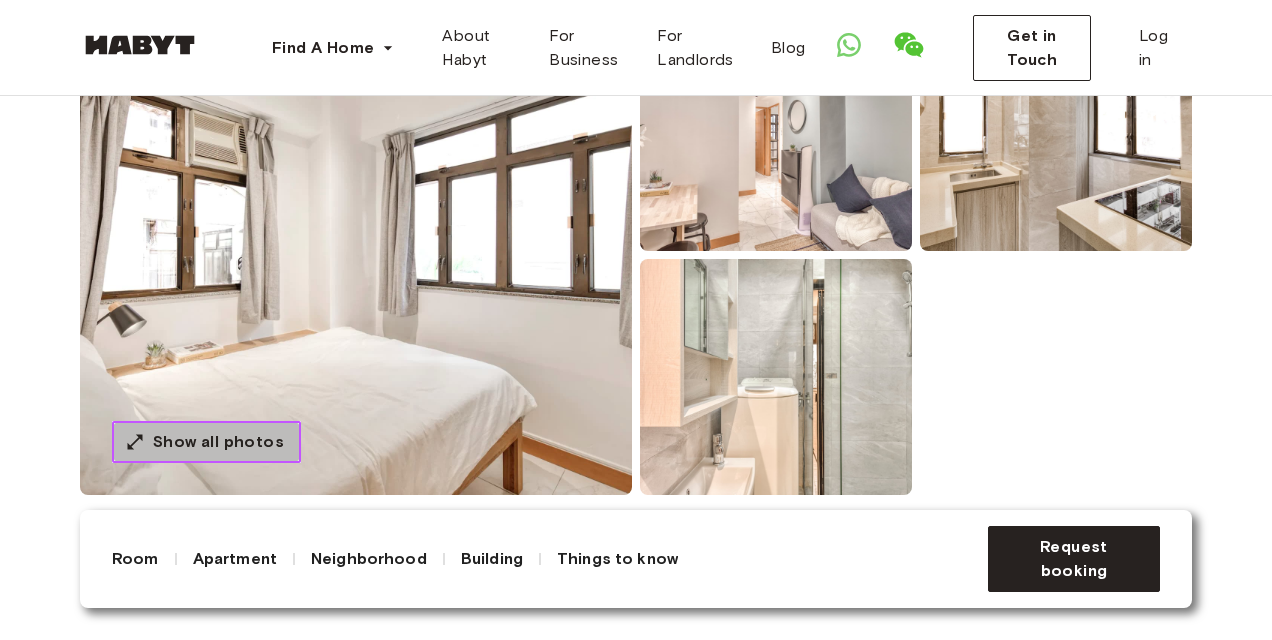 click on "Show all photos" at bounding box center [218, 442] 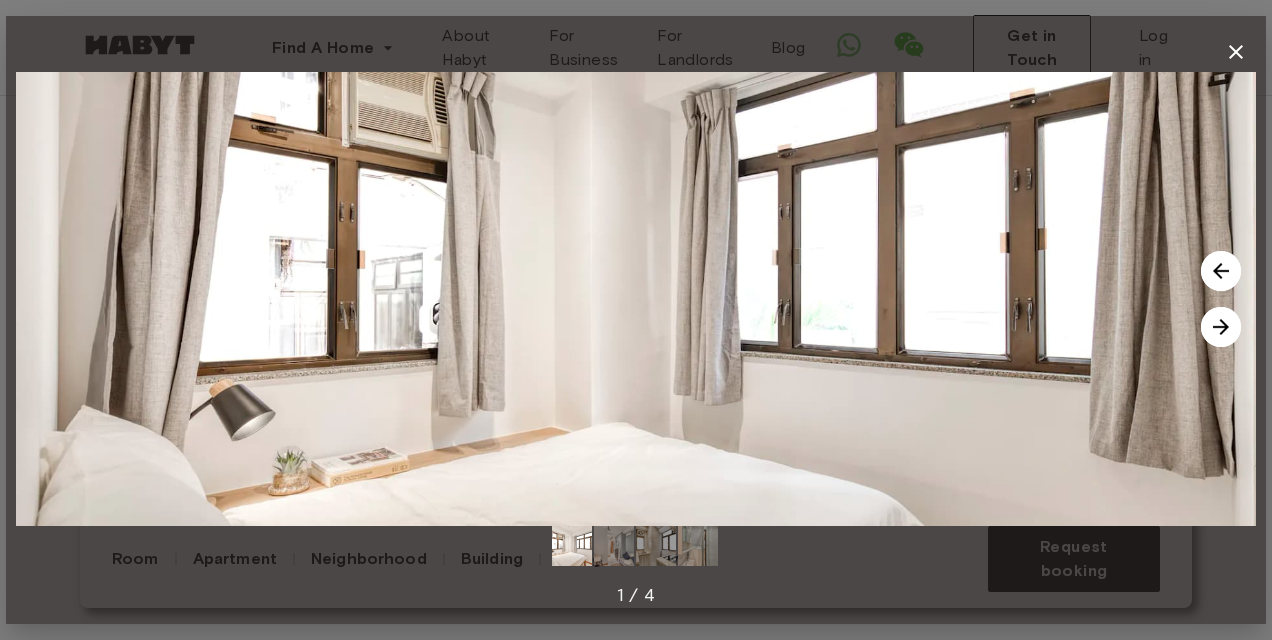 click at bounding box center [1221, 327] 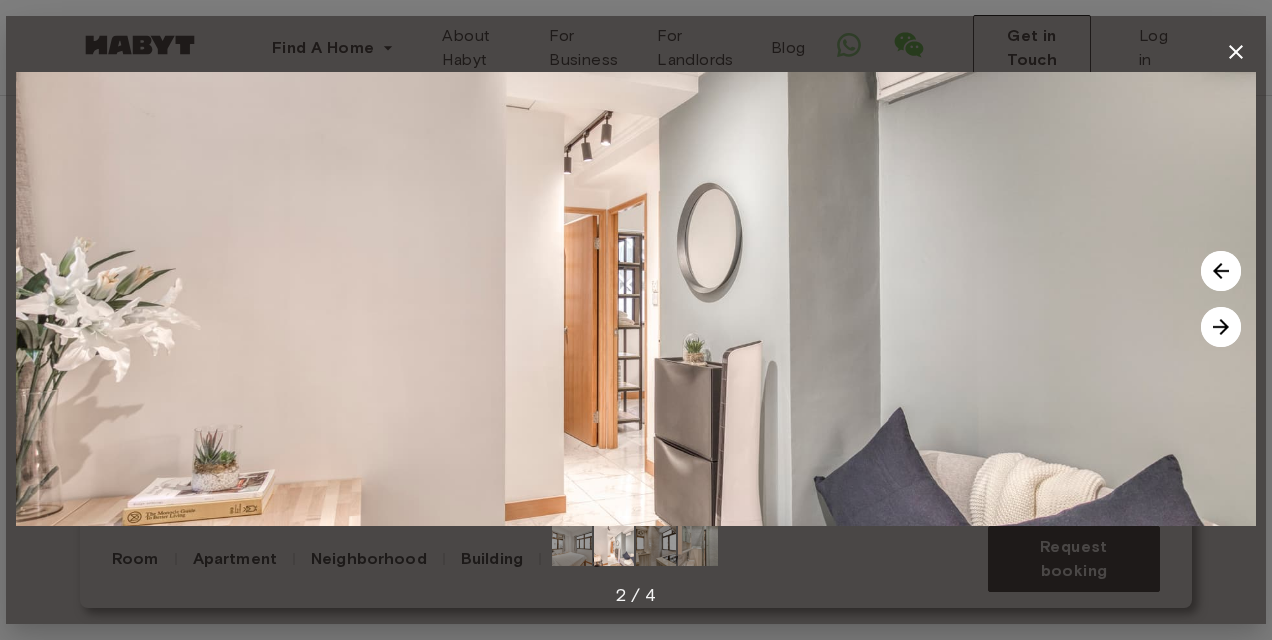 click at bounding box center [636, 299] 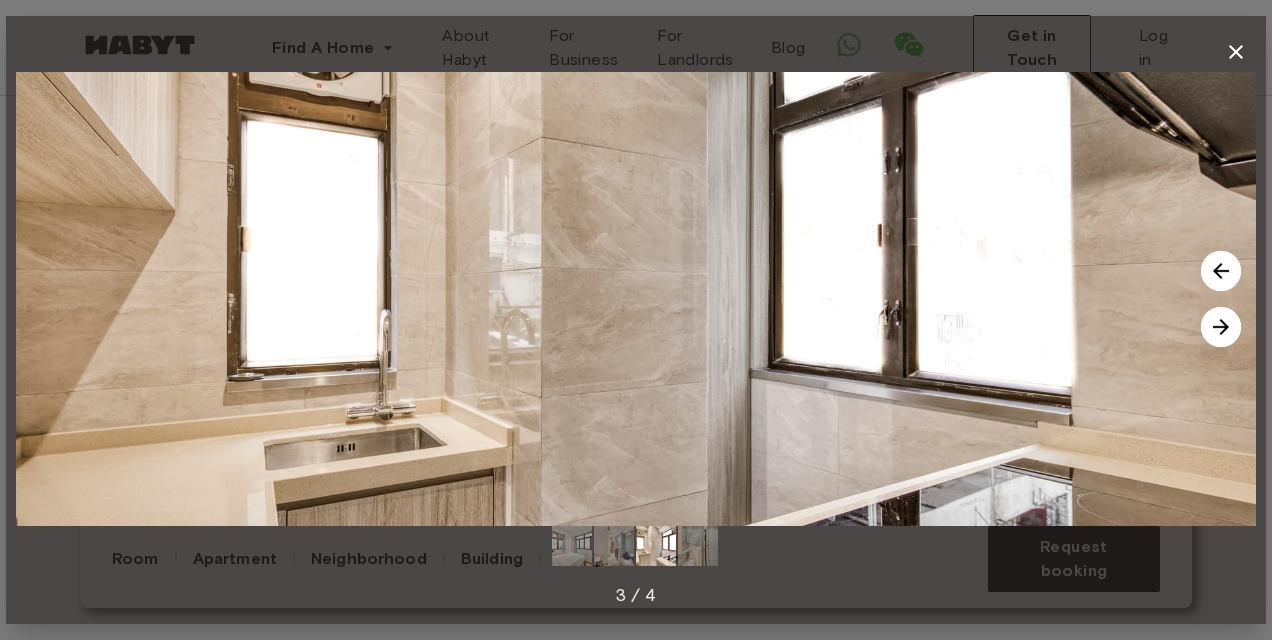 click at bounding box center (1221, 327) 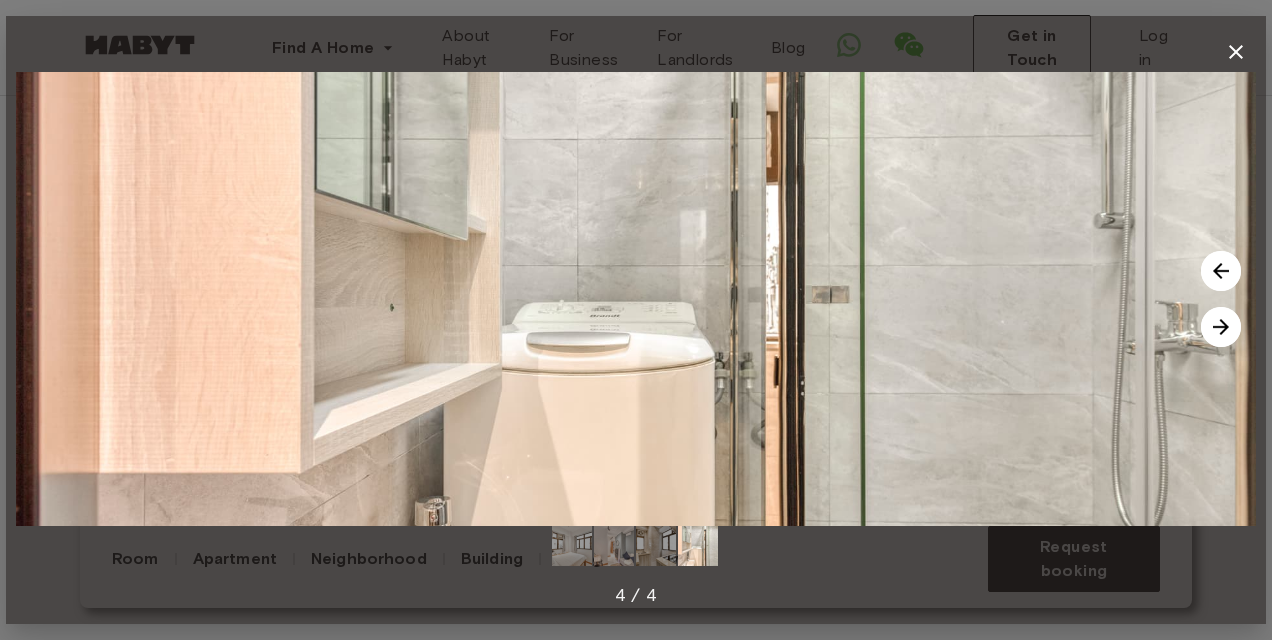 click at bounding box center (1221, 327) 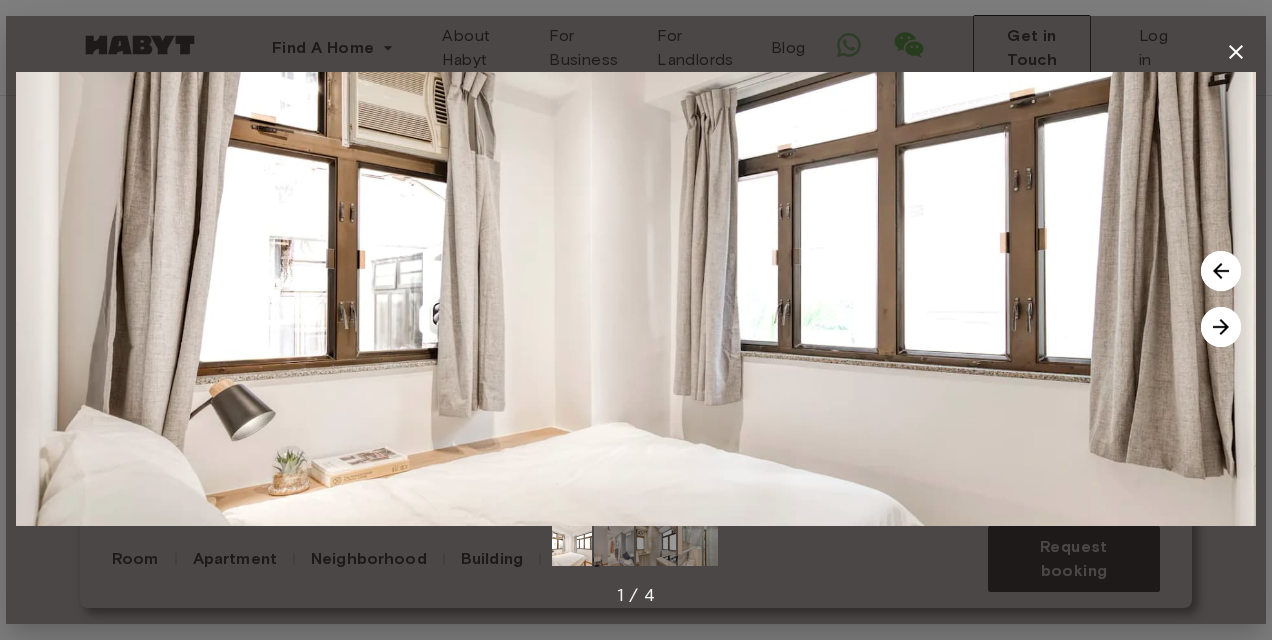click at bounding box center [1221, 327] 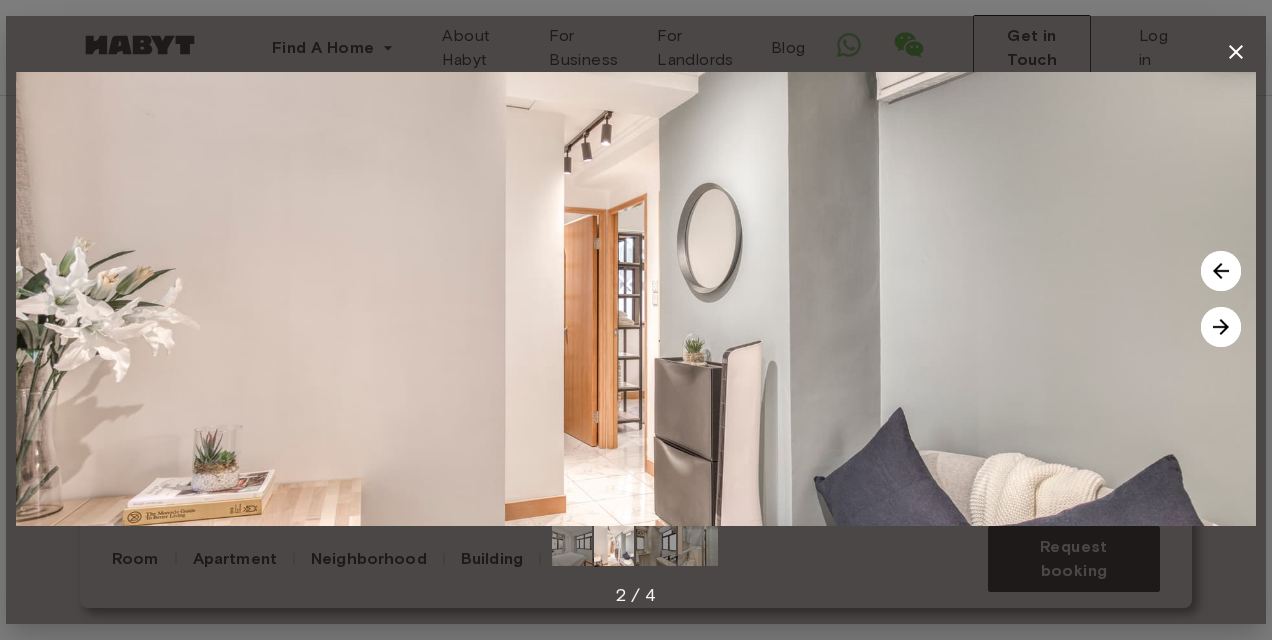 click at bounding box center (636, 299) 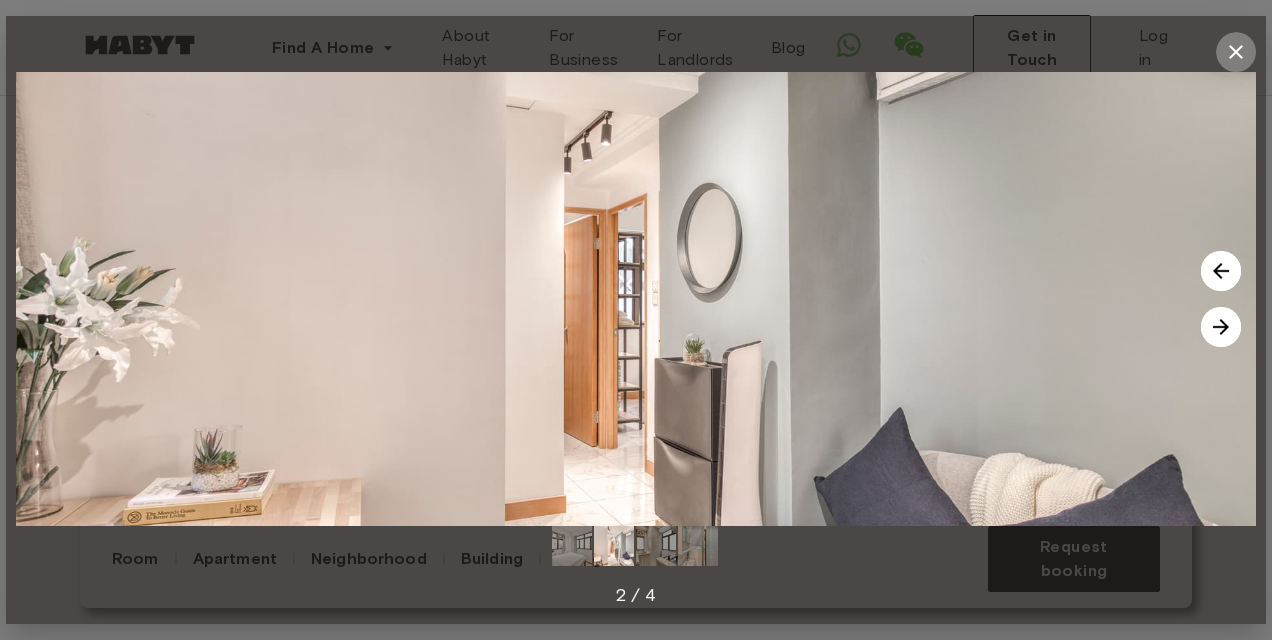 click 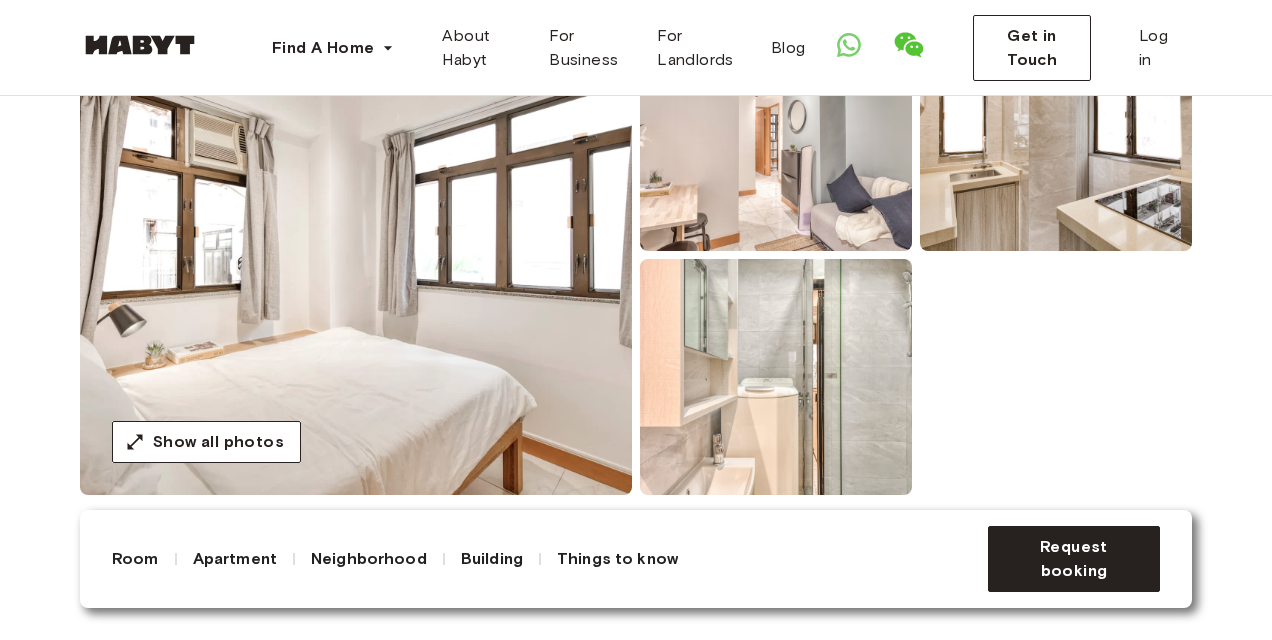 click at bounding box center [776, 133] 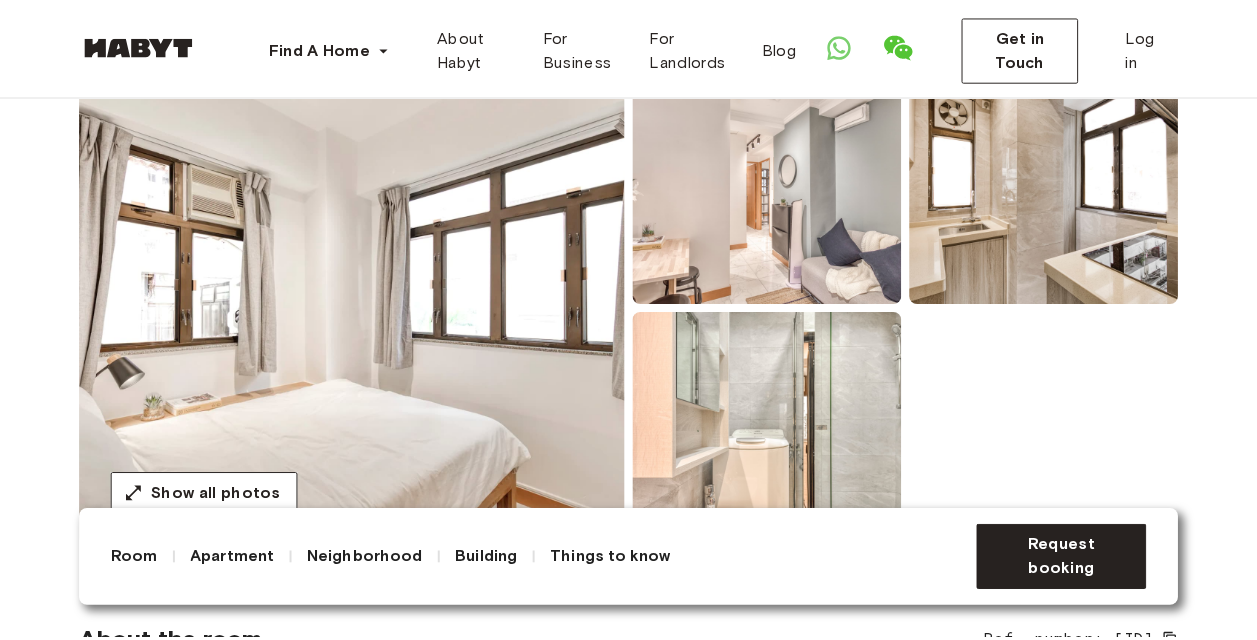 scroll, scrollTop: 0, scrollLeft: 0, axis: both 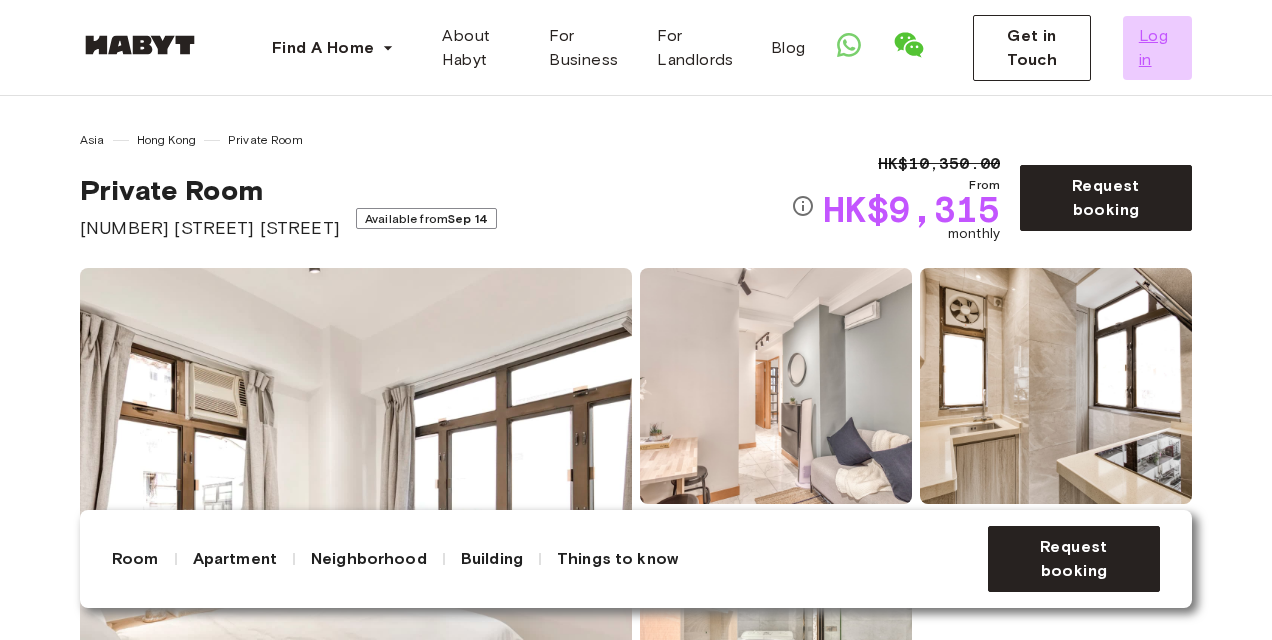 click on "Log in" at bounding box center (1157, 48) 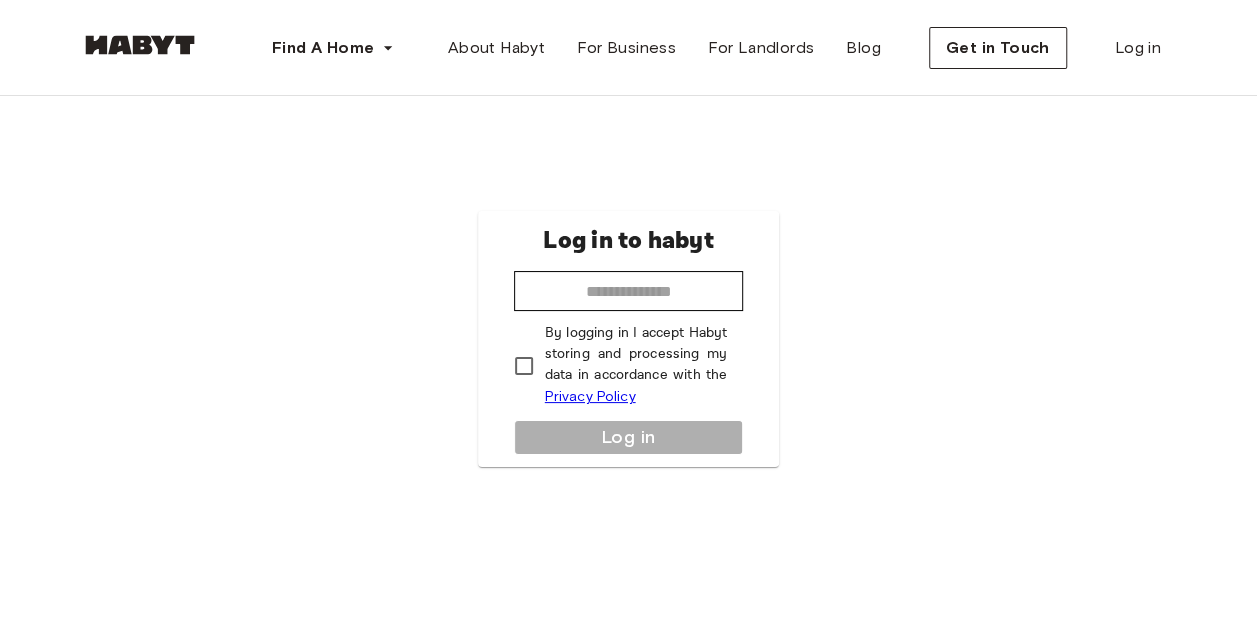 click on "Log in to habyt ​ By logging in I accept Habyt storing and processing my data in accordance with the   Privacy Policy Log in" at bounding box center [628, 339] 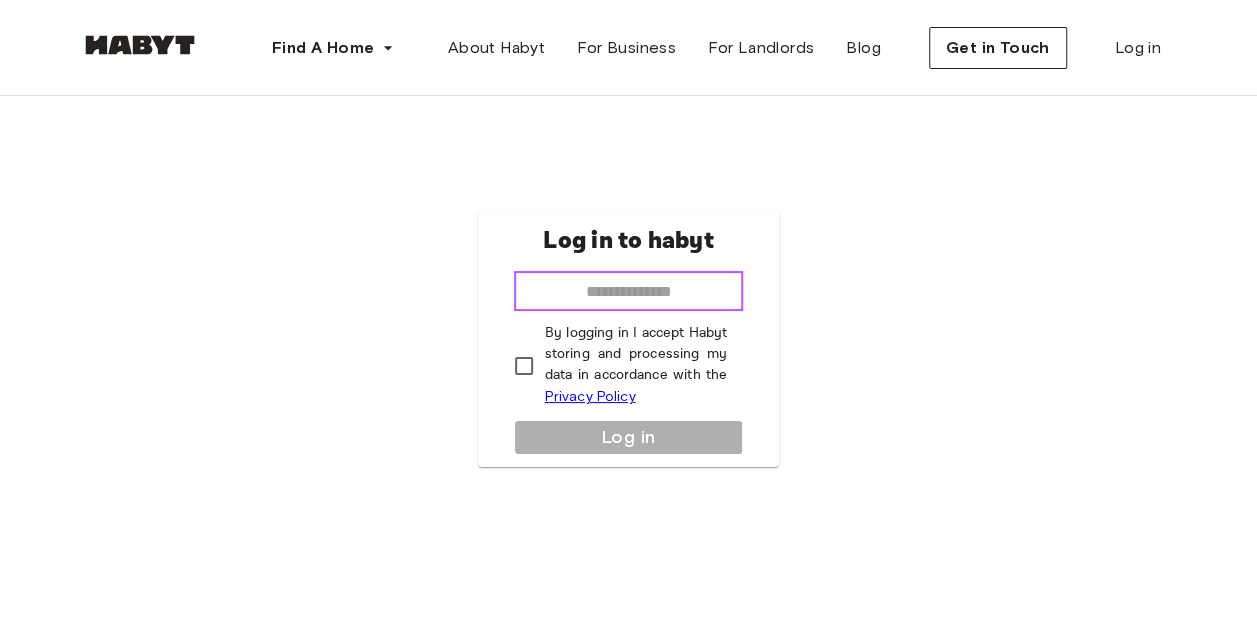 click at bounding box center [629, 291] 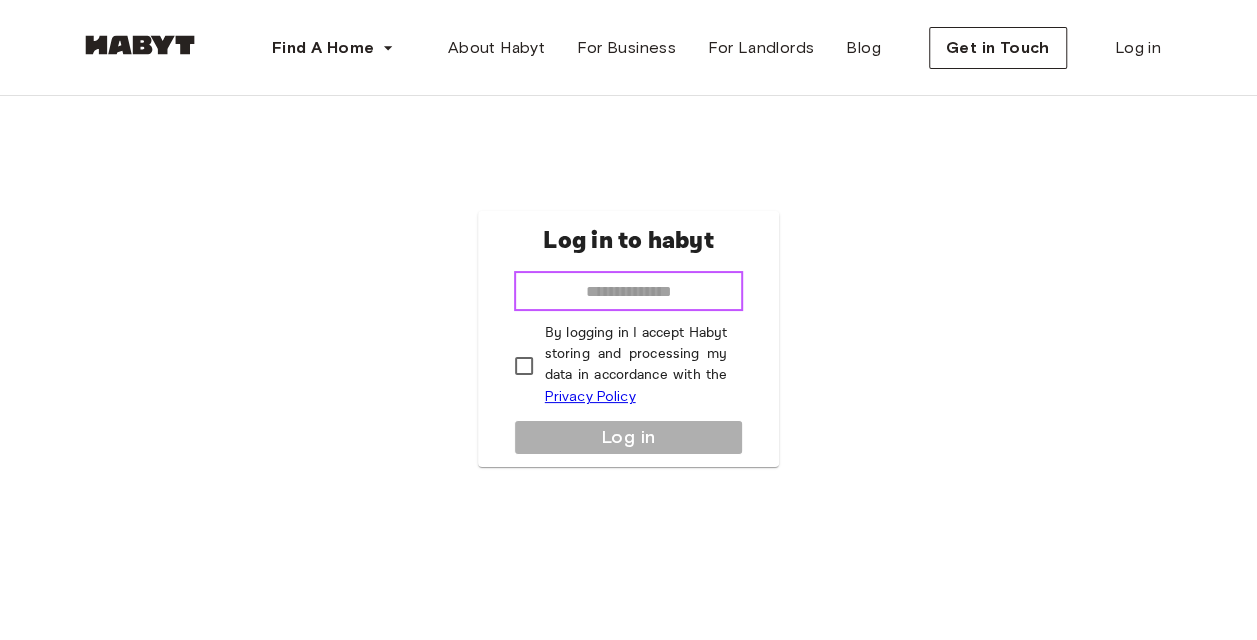 type on "**********" 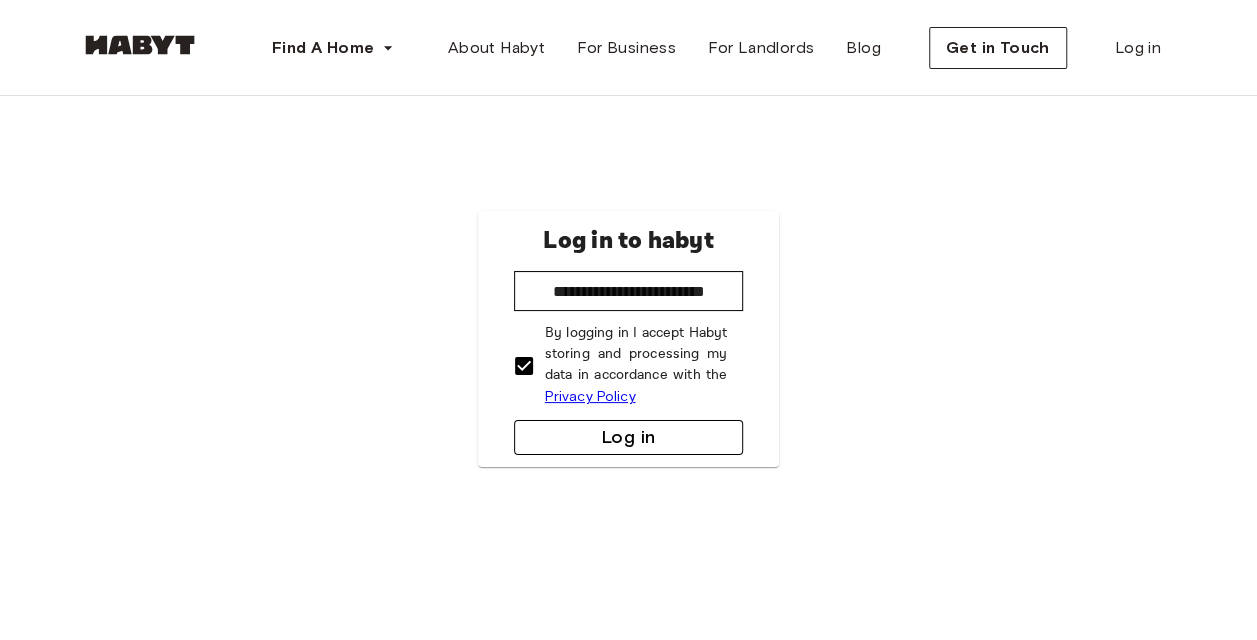 click on "Log in" at bounding box center (629, 437) 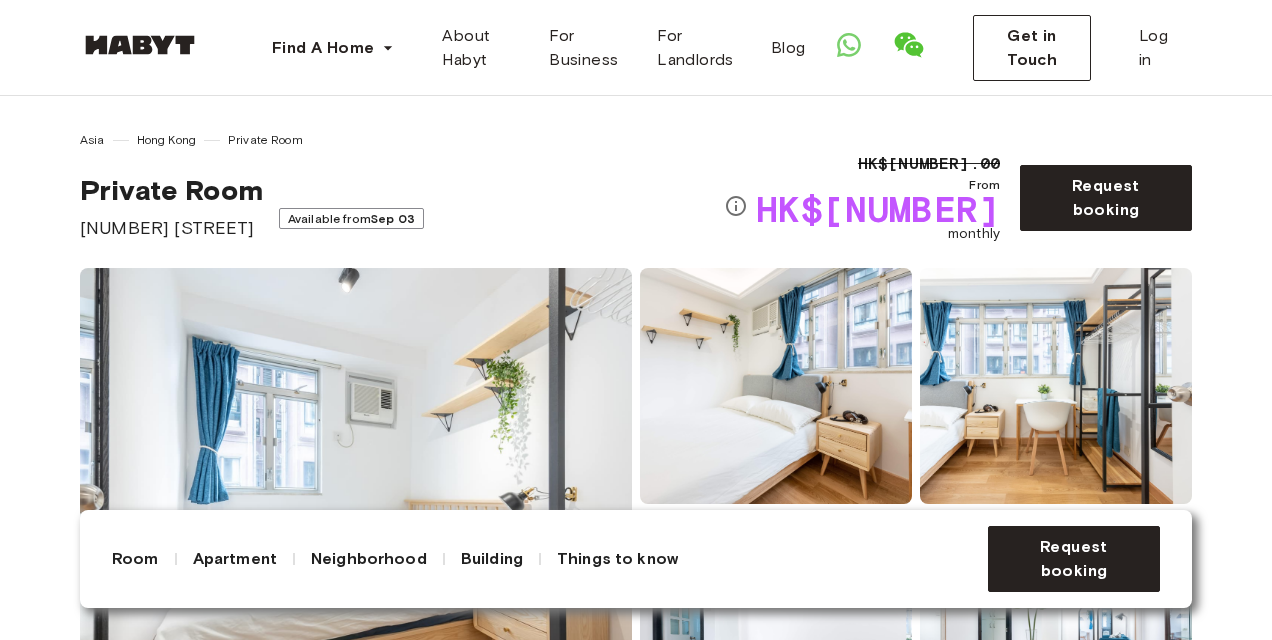 scroll, scrollTop: 0, scrollLeft: 0, axis: both 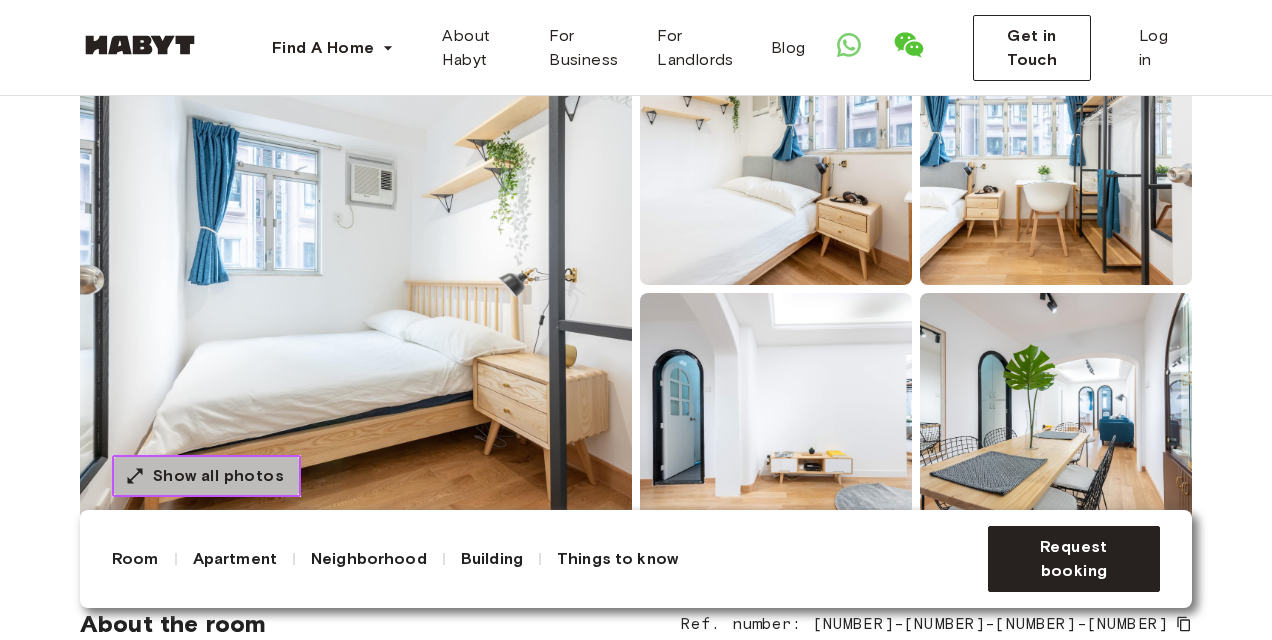 click on "Show all photos" at bounding box center (218, 476) 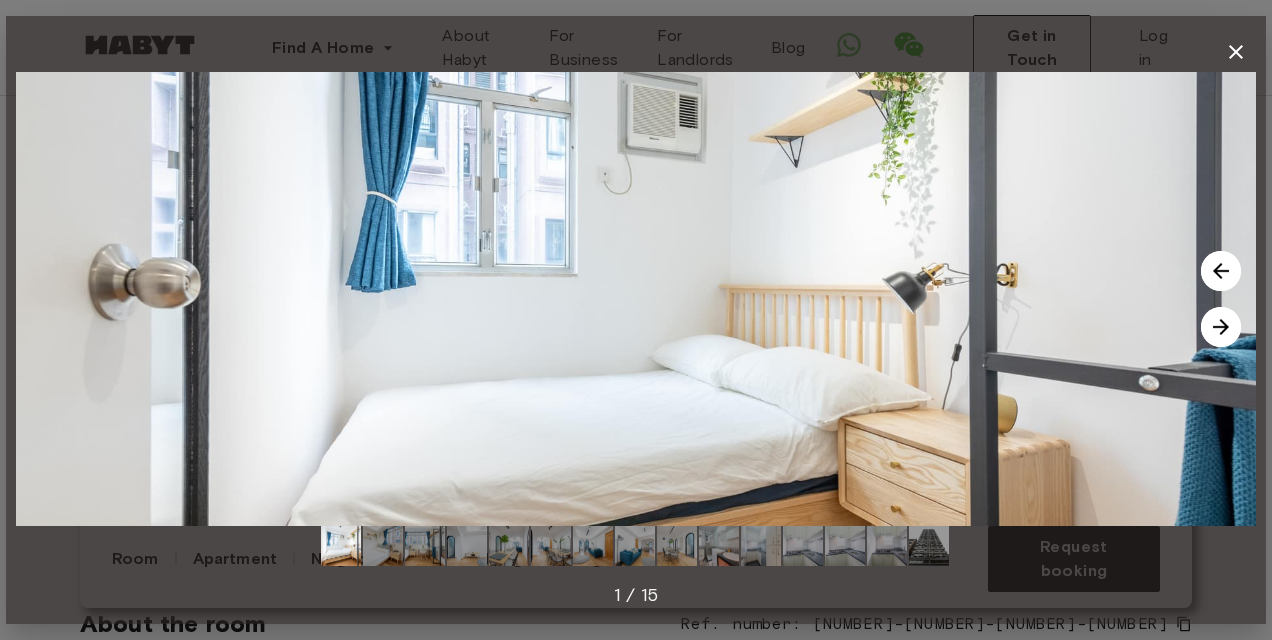 click at bounding box center [1221, 327] 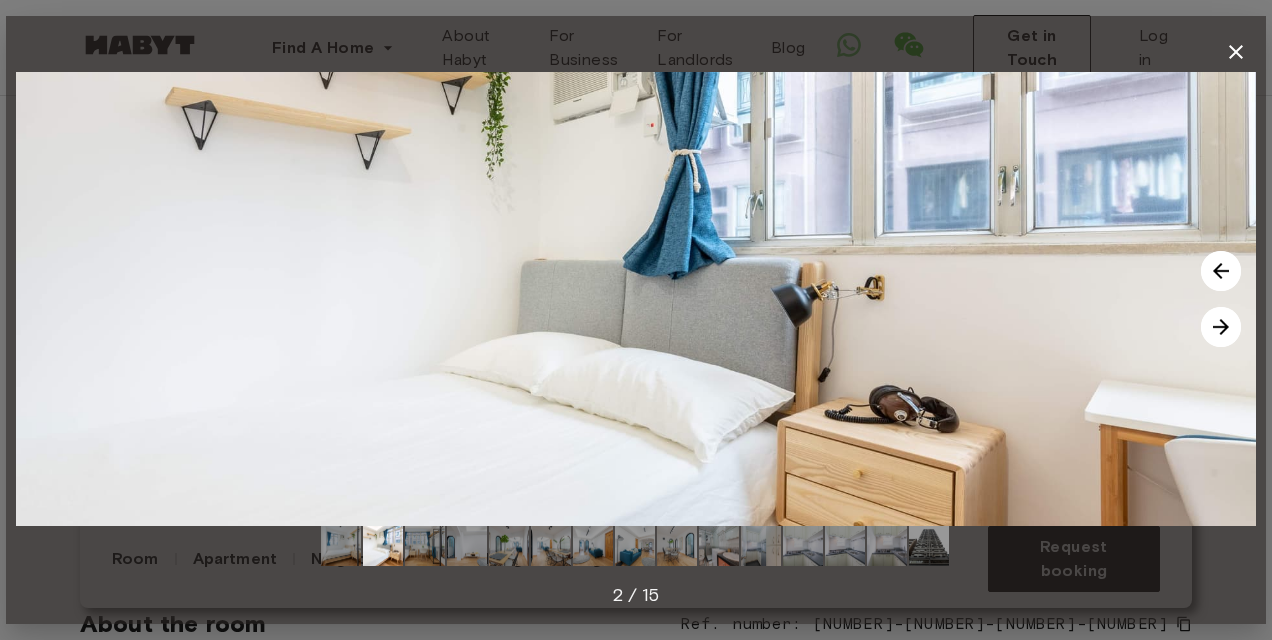 click at bounding box center [1221, 327] 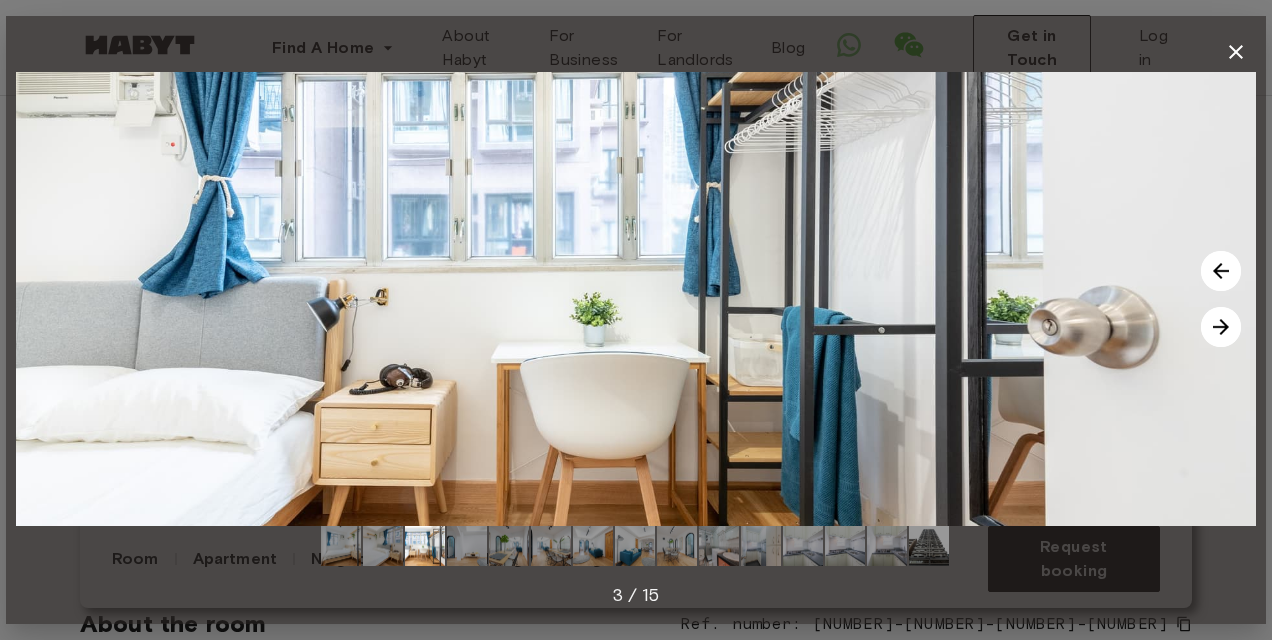 click at bounding box center [1221, 327] 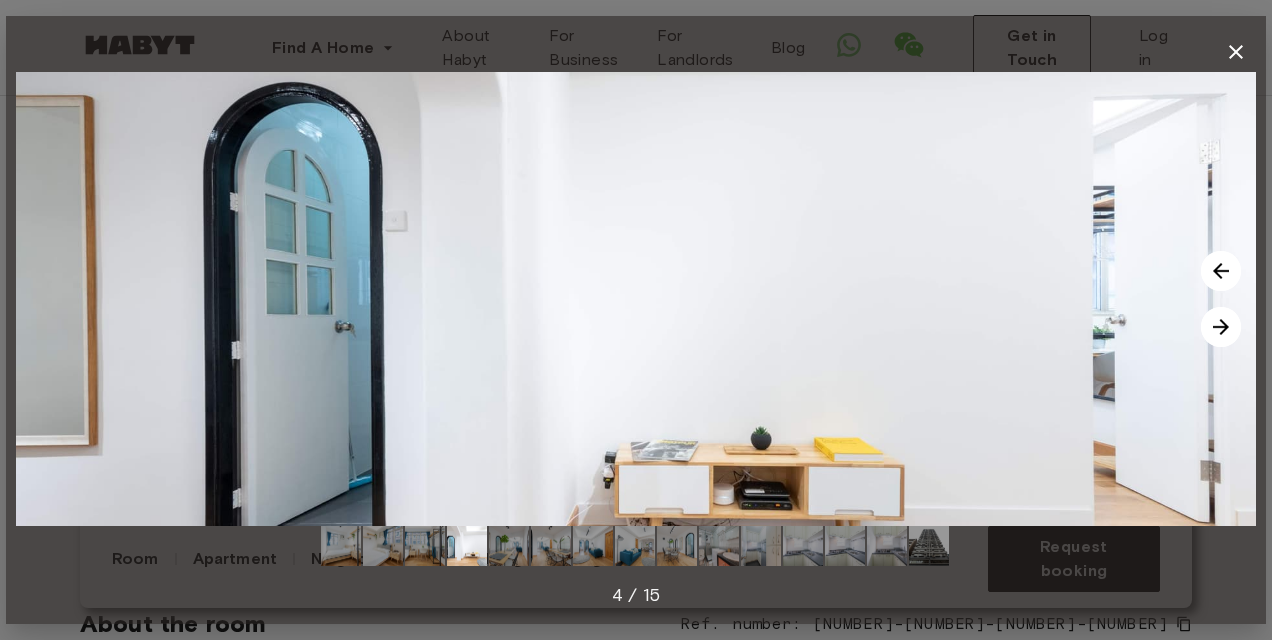 click at bounding box center [1221, 327] 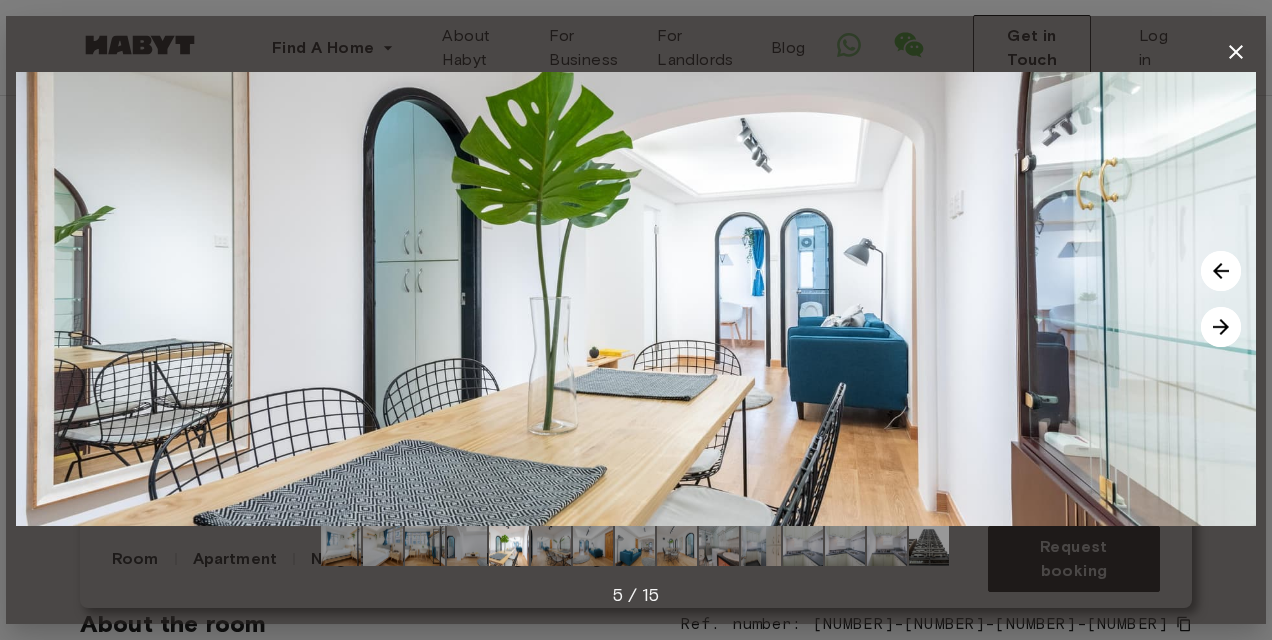 click at bounding box center (1221, 327) 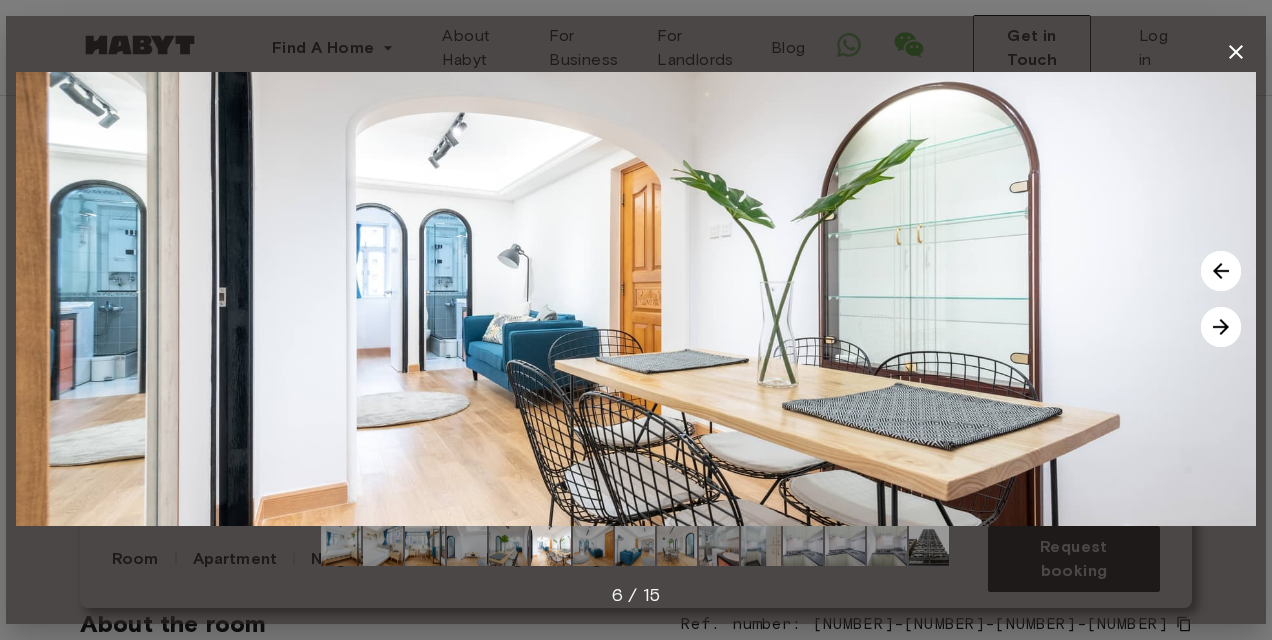 click at bounding box center [1221, 327] 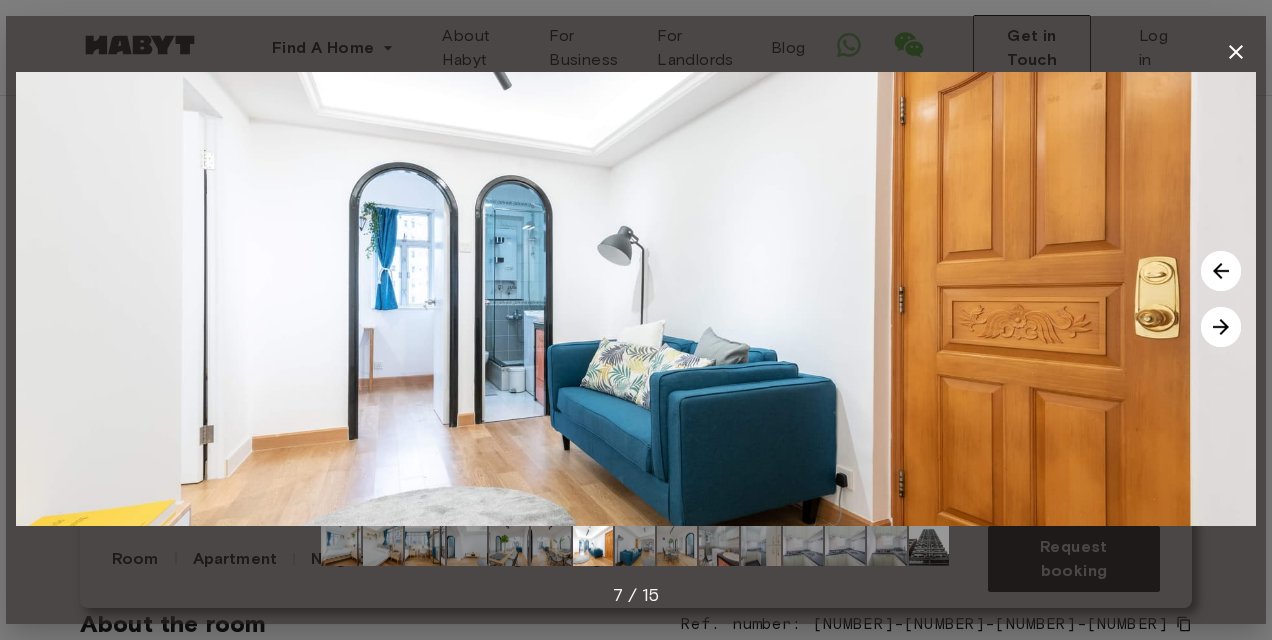 click at bounding box center (1221, 327) 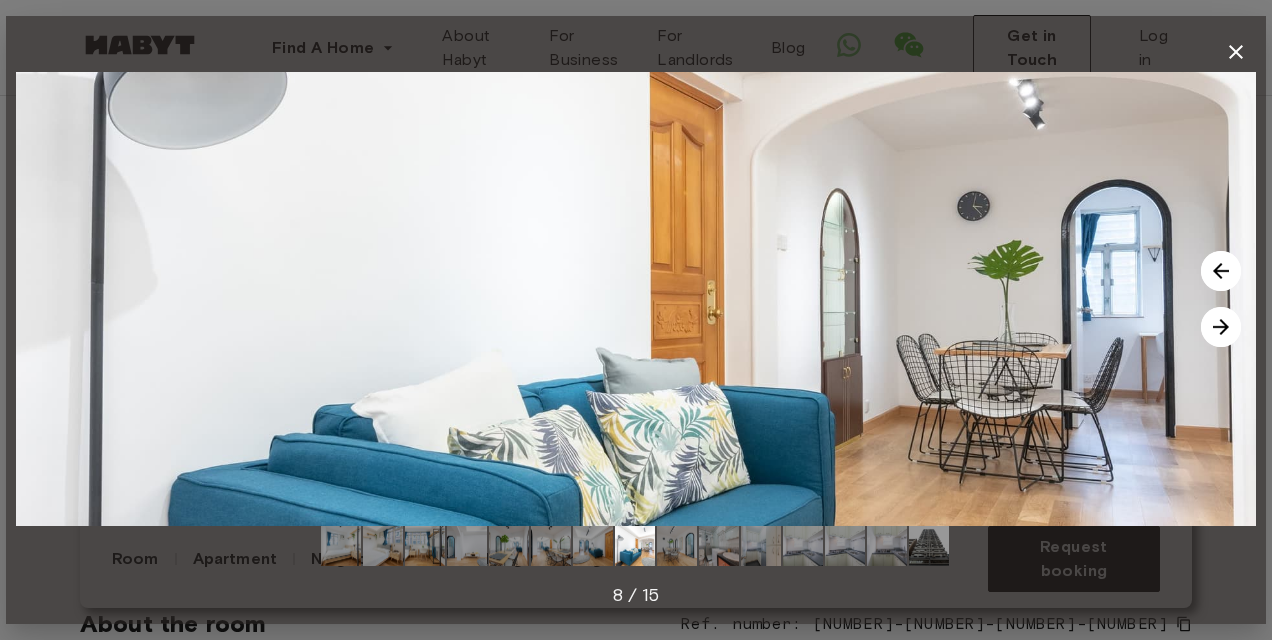 click at bounding box center [1221, 327] 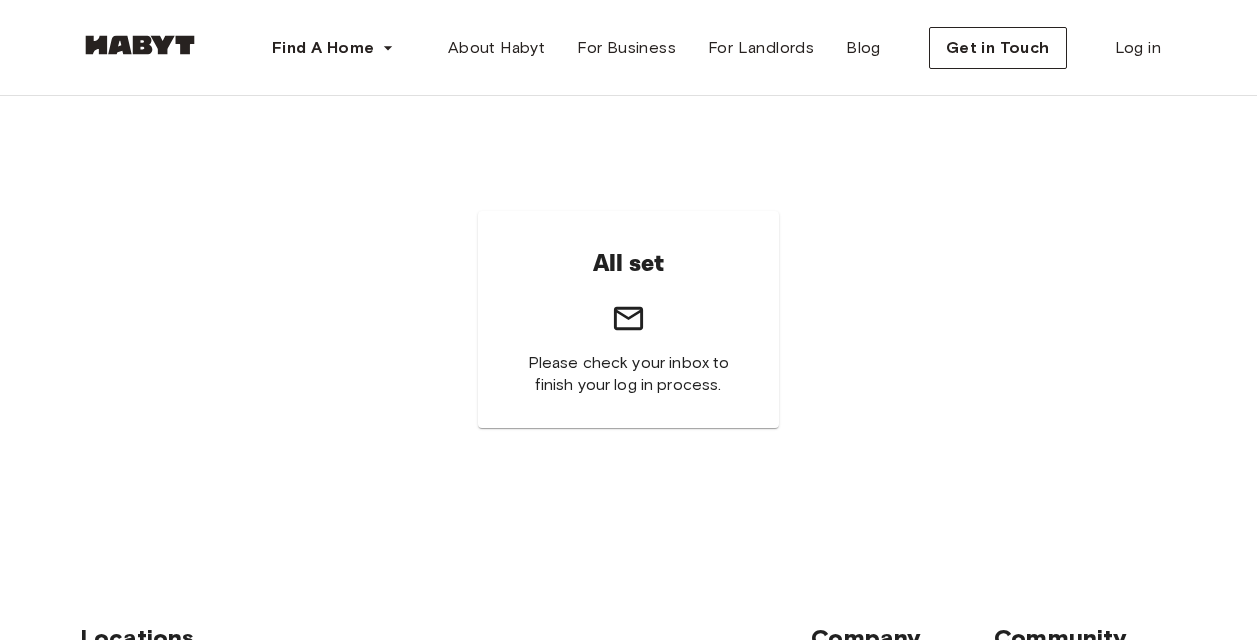 scroll, scrollTop: 311, scrollLeft: 0, axis: vertical 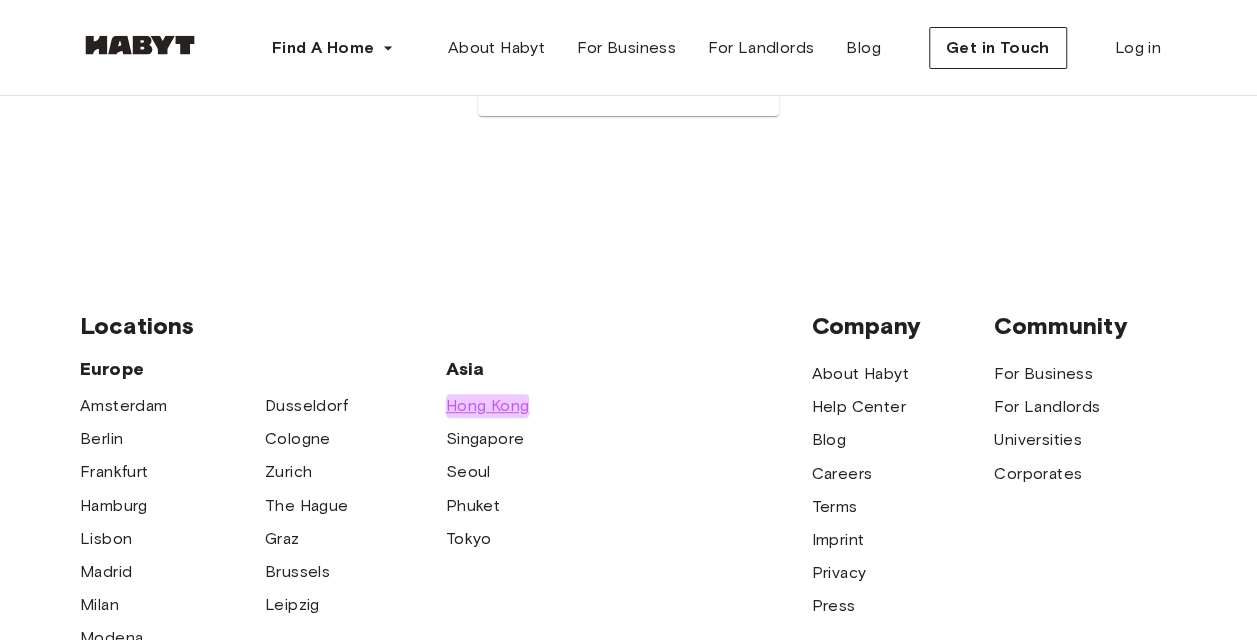 click on "Hong Kong" at bounding box center (488, 406) 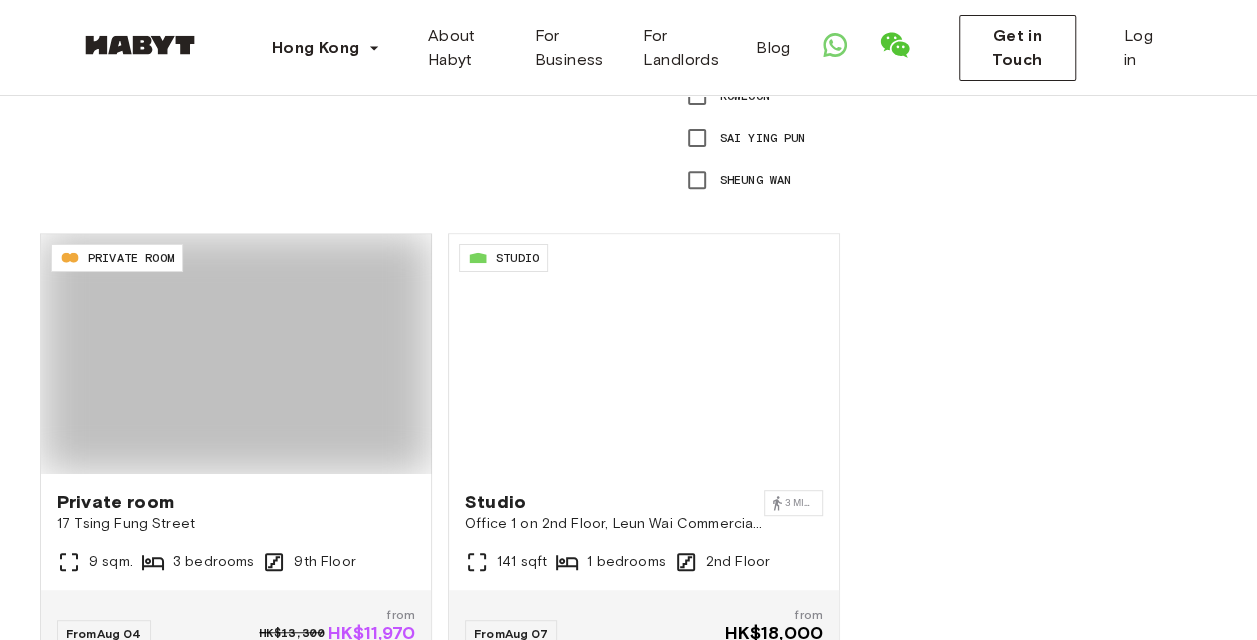 scroll, scrollTop: 0, scrollLeft: 0, axis: both 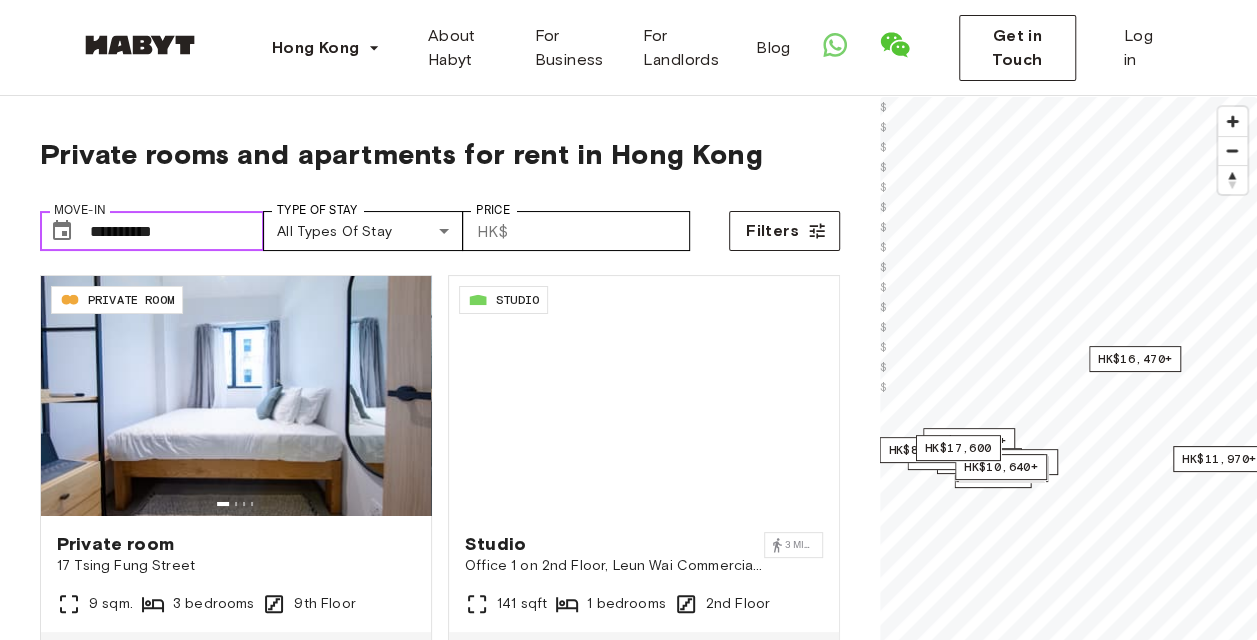 click on "**********" at bounding box center [177, 231] 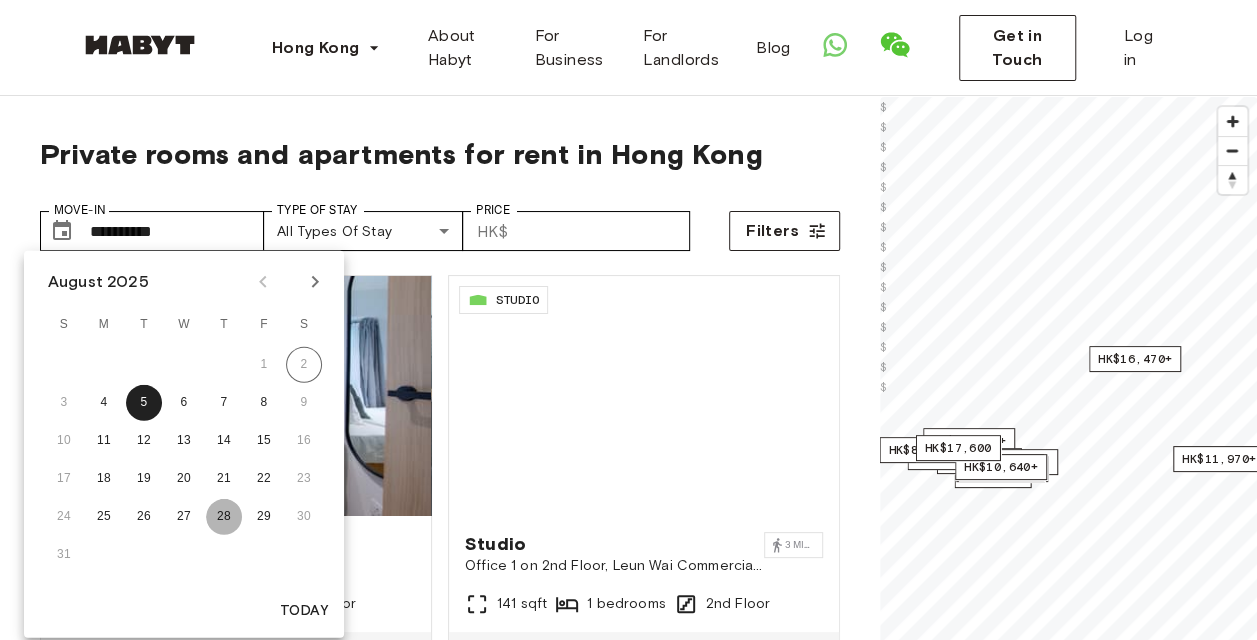 click on "28" at bounding box center (224, 517) 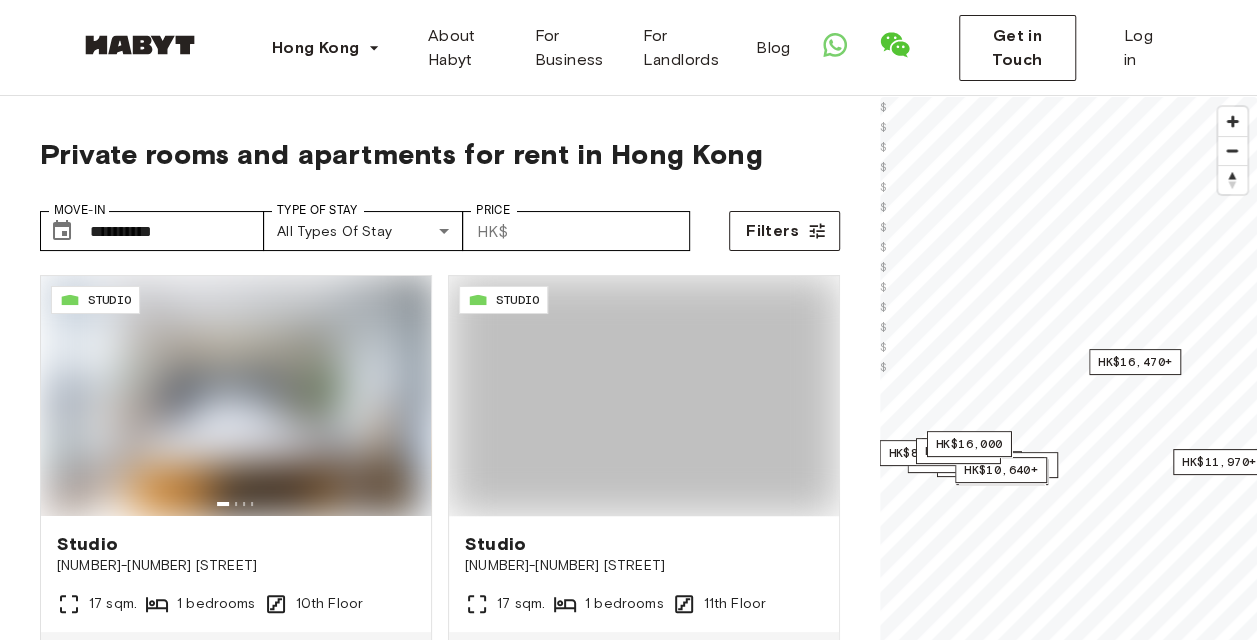 type on "**********" 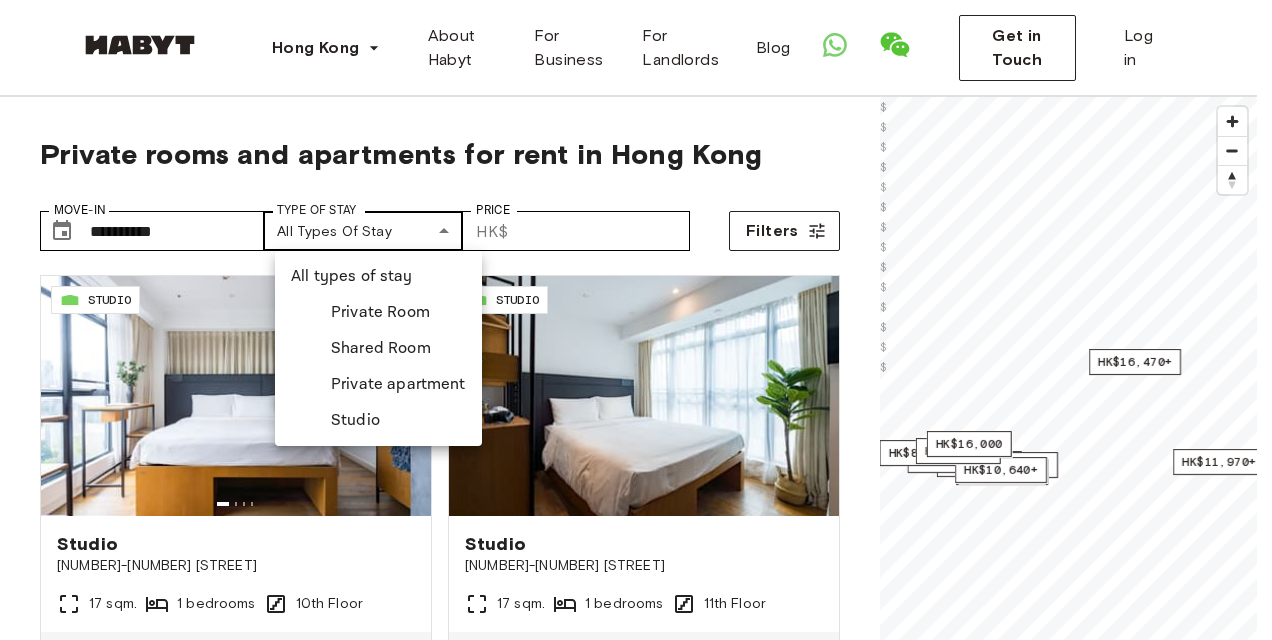 click on "**********" at bounding box center [636, 2335] 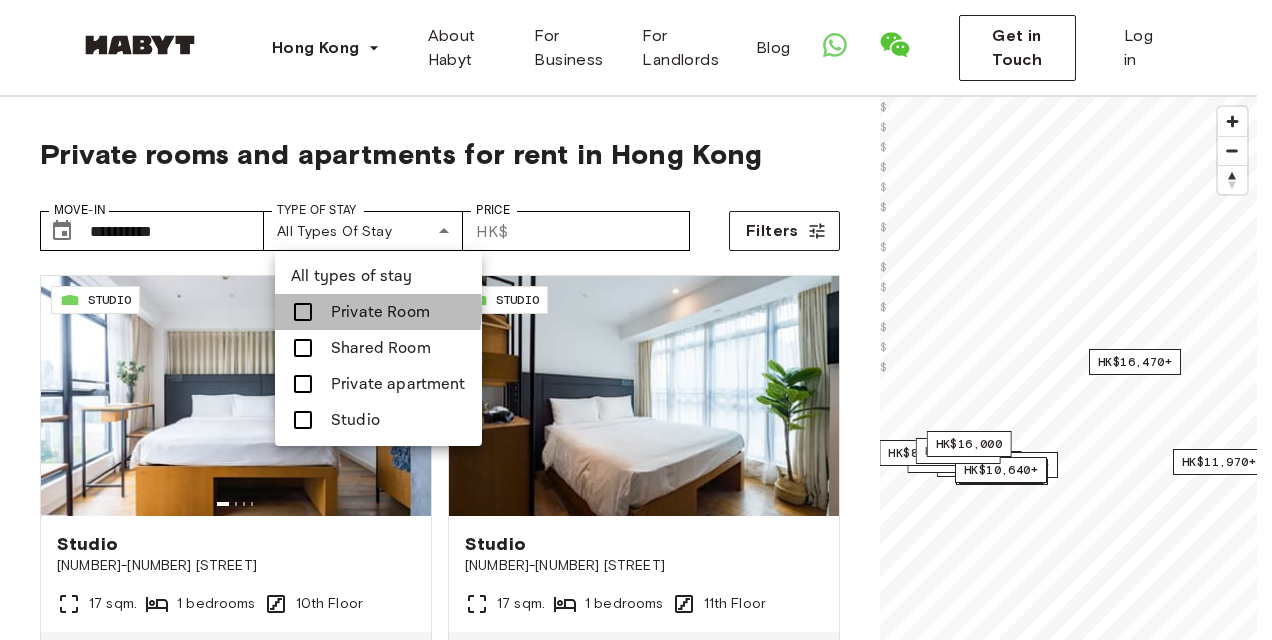 click on "Private Room" at bounding box center [380, 312] 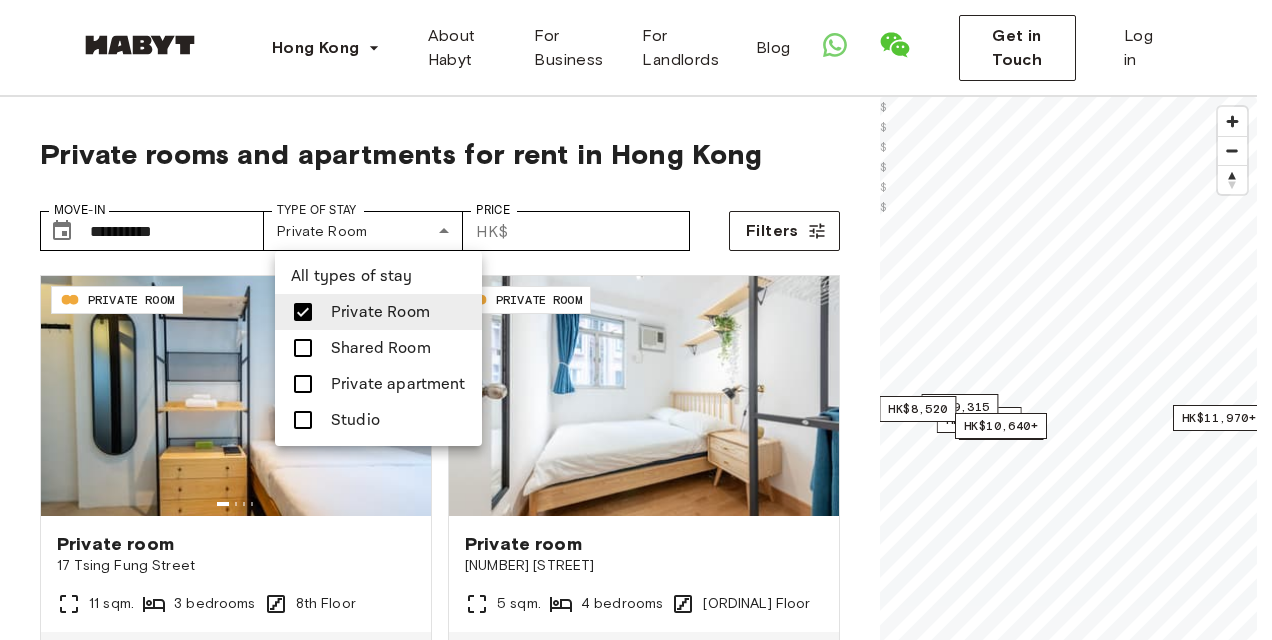 click on "Shared Room" at bounding box center (381, 348) 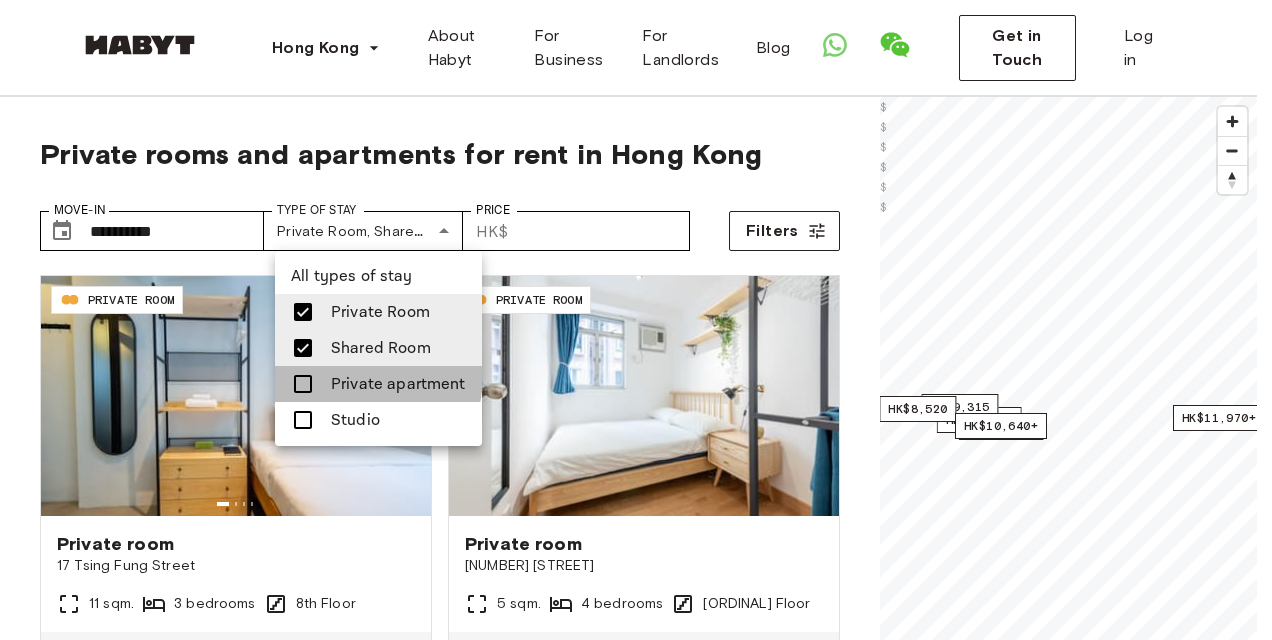 click on "Private apartment" at bounding box center (398, 384) 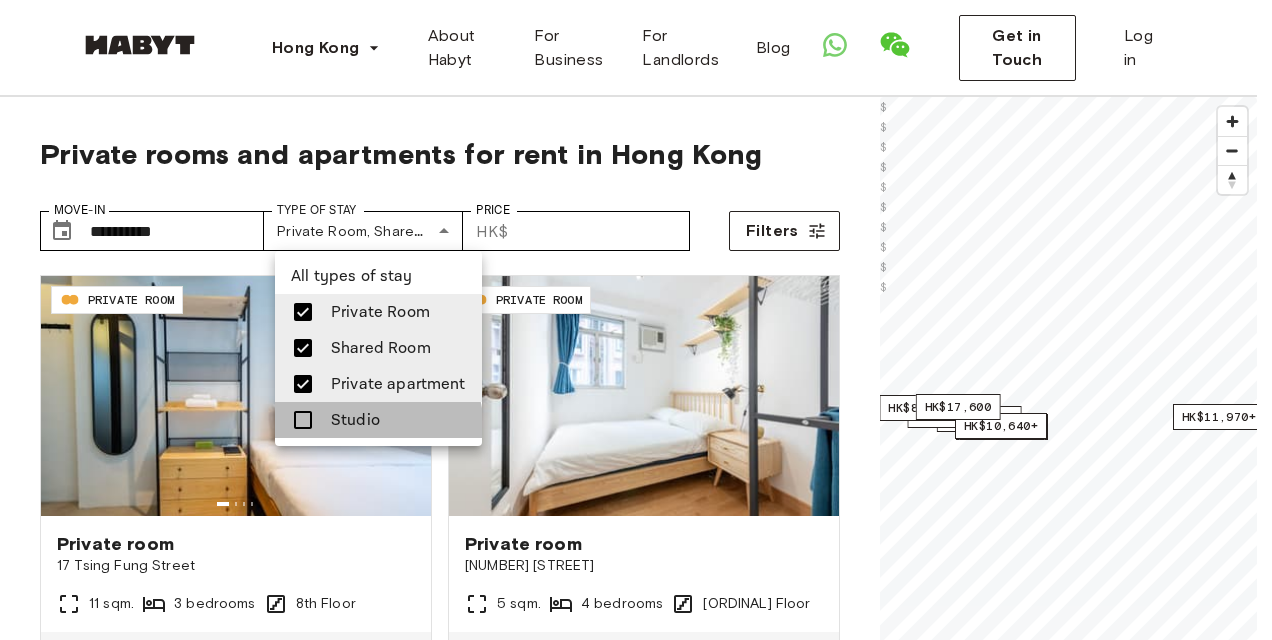 click on "Studio" at bounding box center [355, 420] 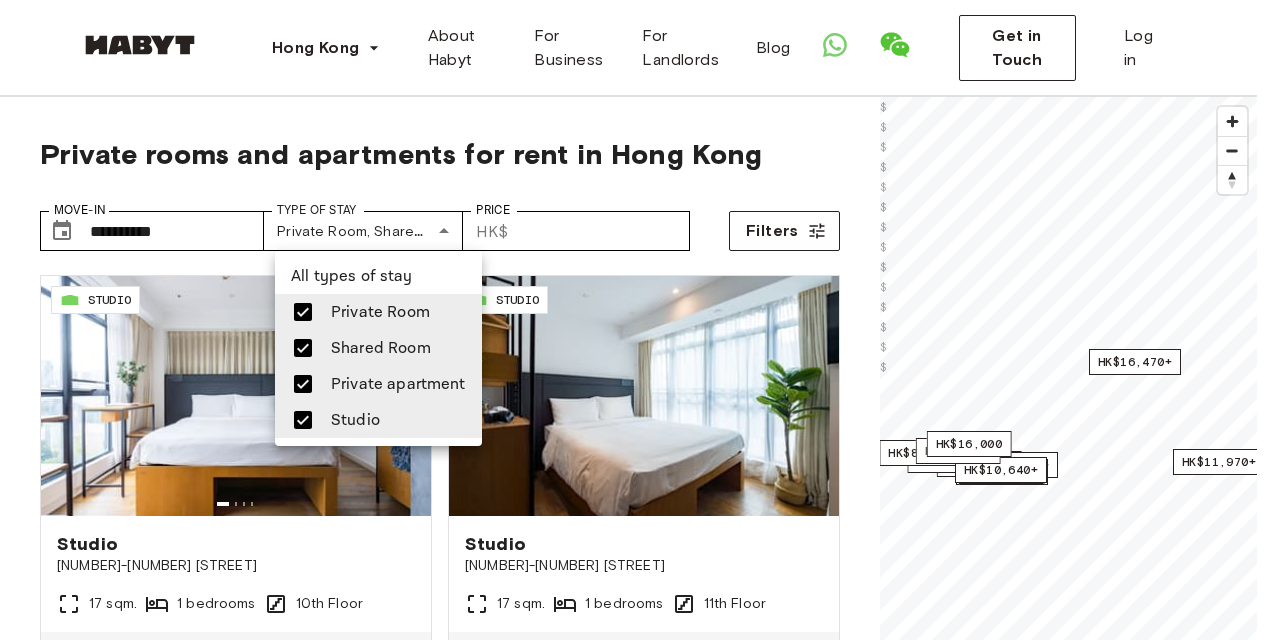 click at bounding box center (636, 320) 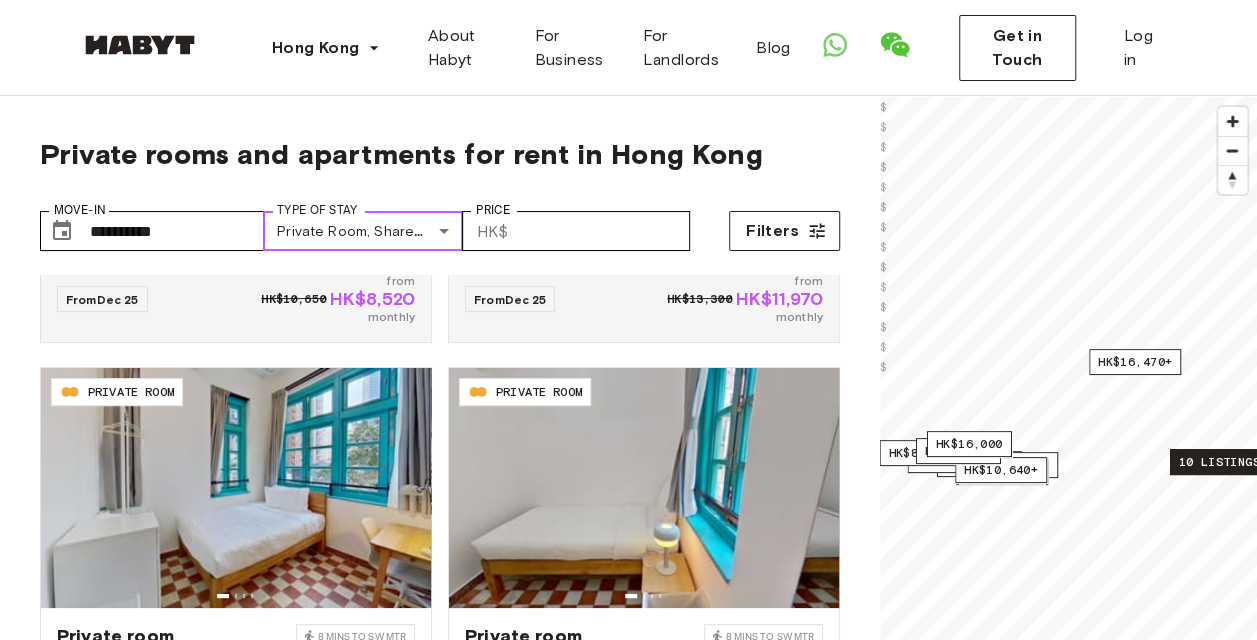 scroll, scrollTop: 4138, scrollLeft: 0, axis: vertical 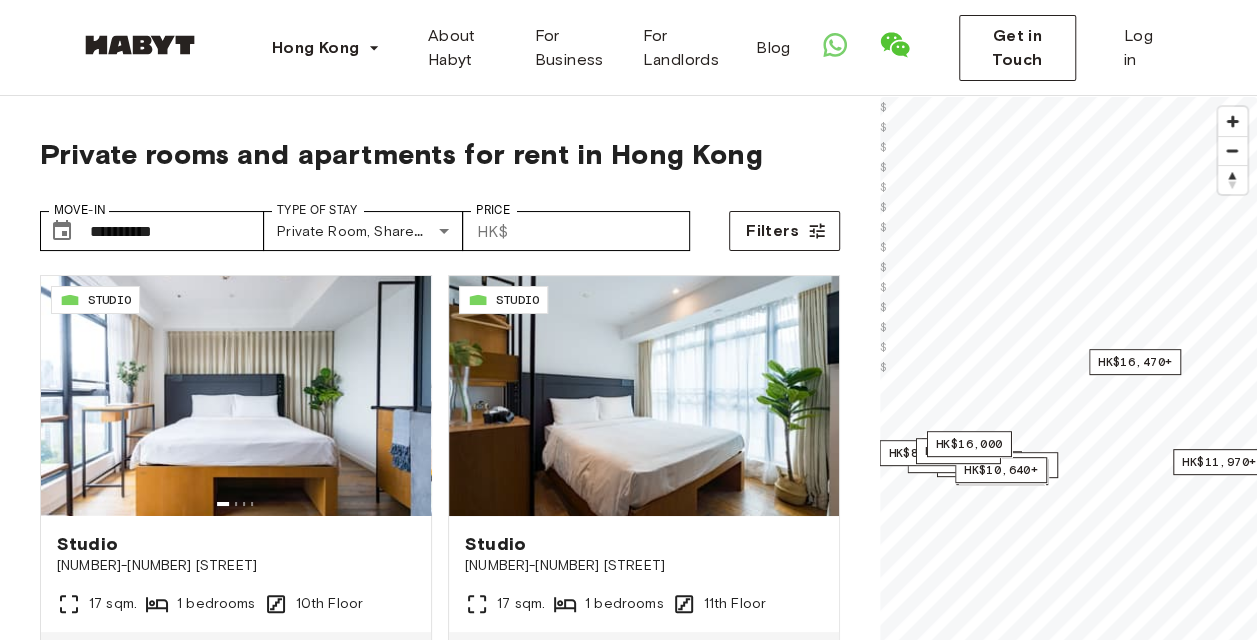 click on "**********" at bounding box center (440, 186) 